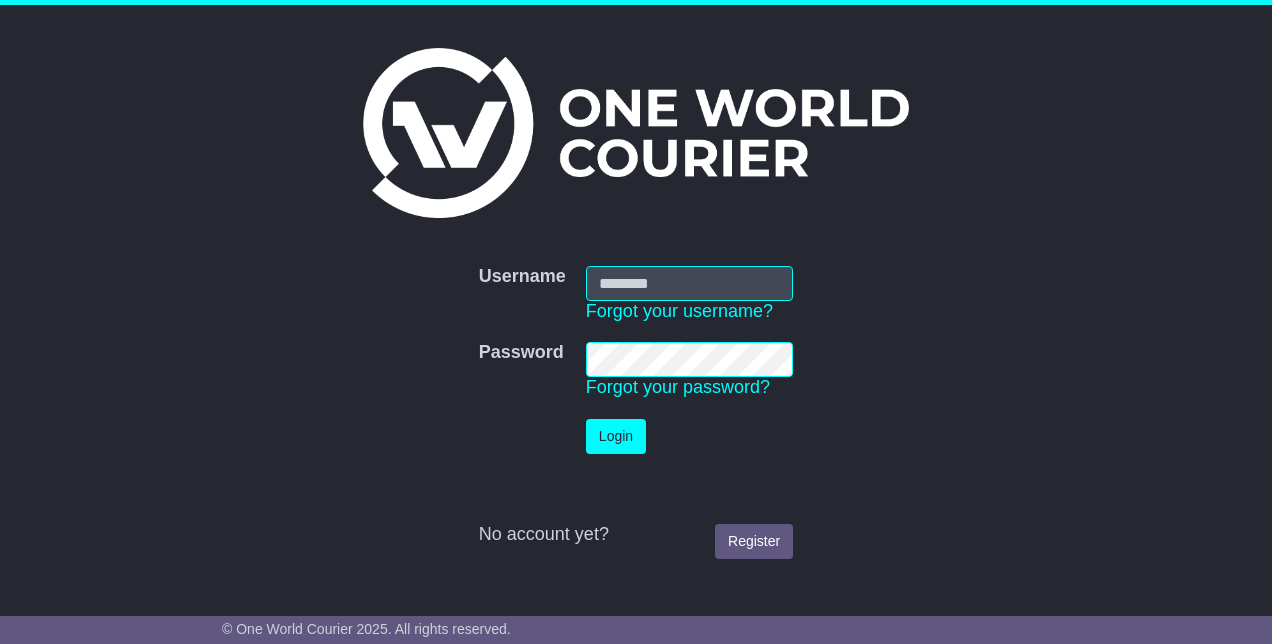 scroll, scrollTop: 0, scrollLeft: 0, axis: both 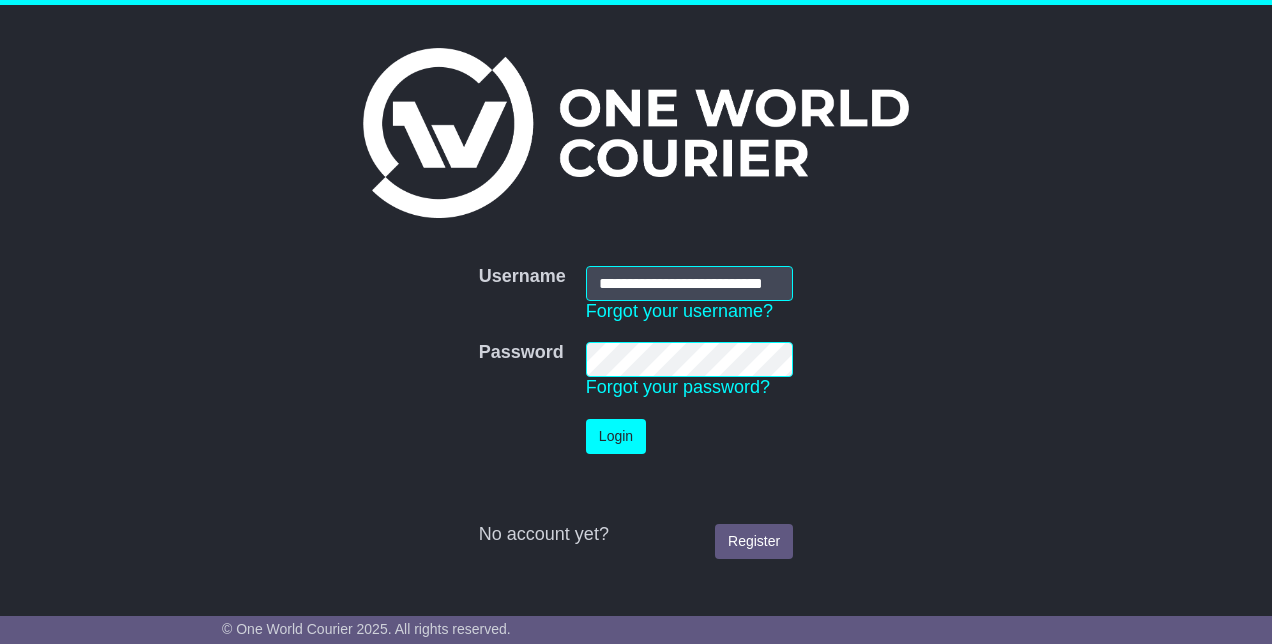 type on "**********" 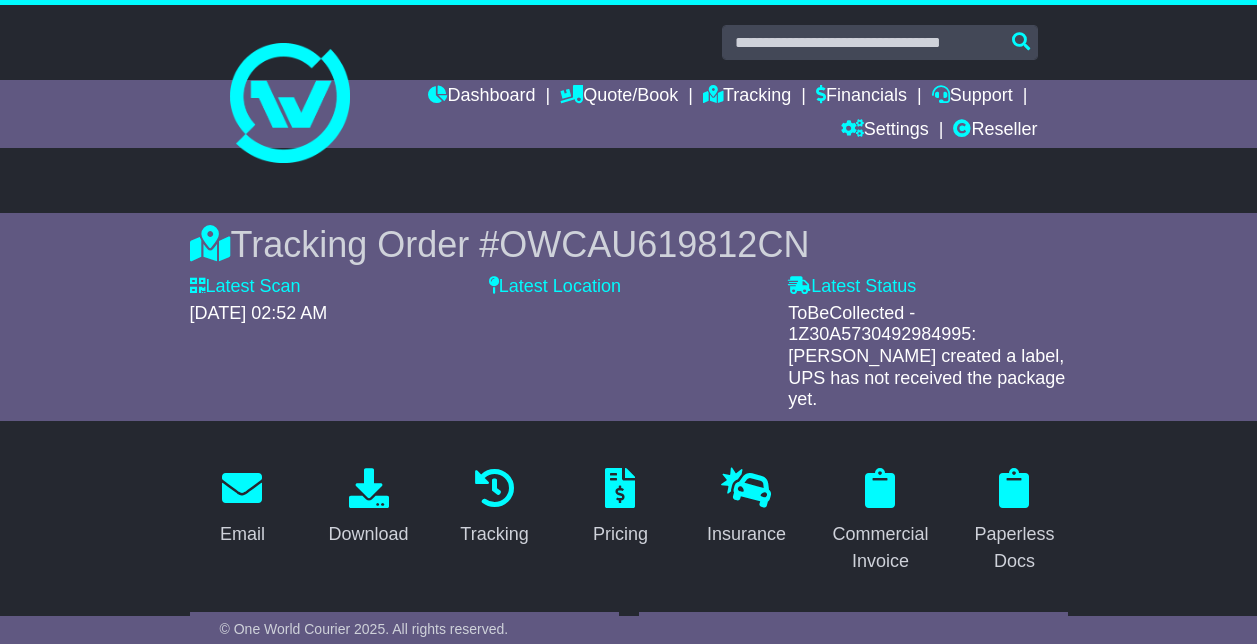 scroll, scrollTop: 0, scrollLeft: 0, axis: both 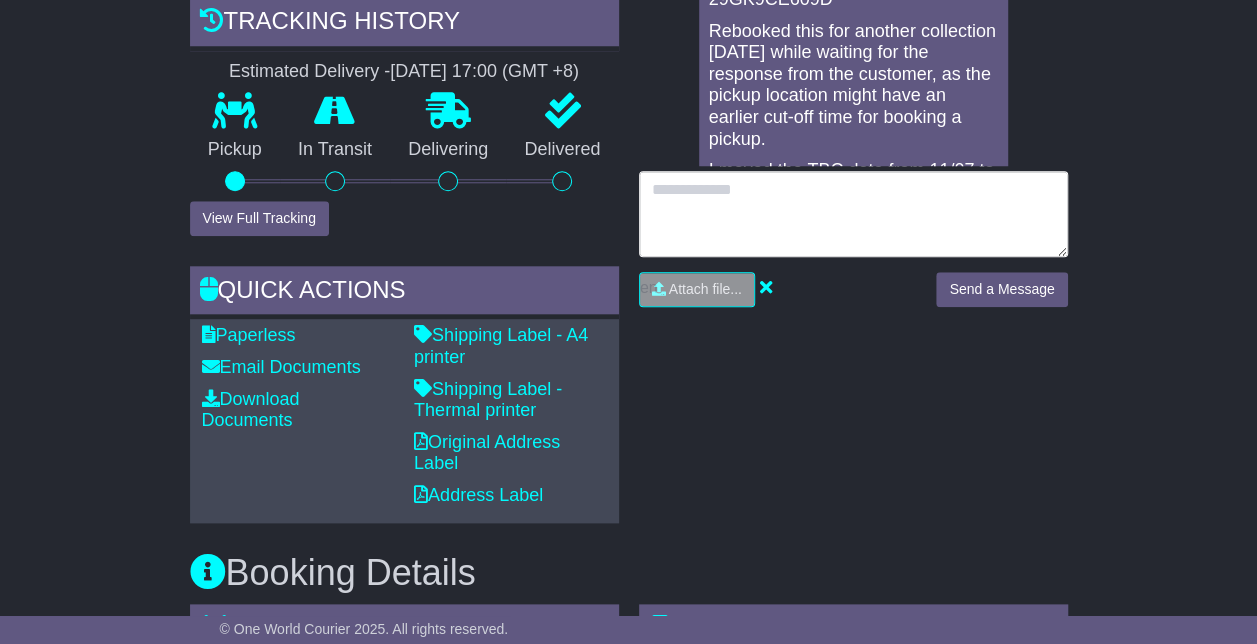 click at bounding box center [853, 214] 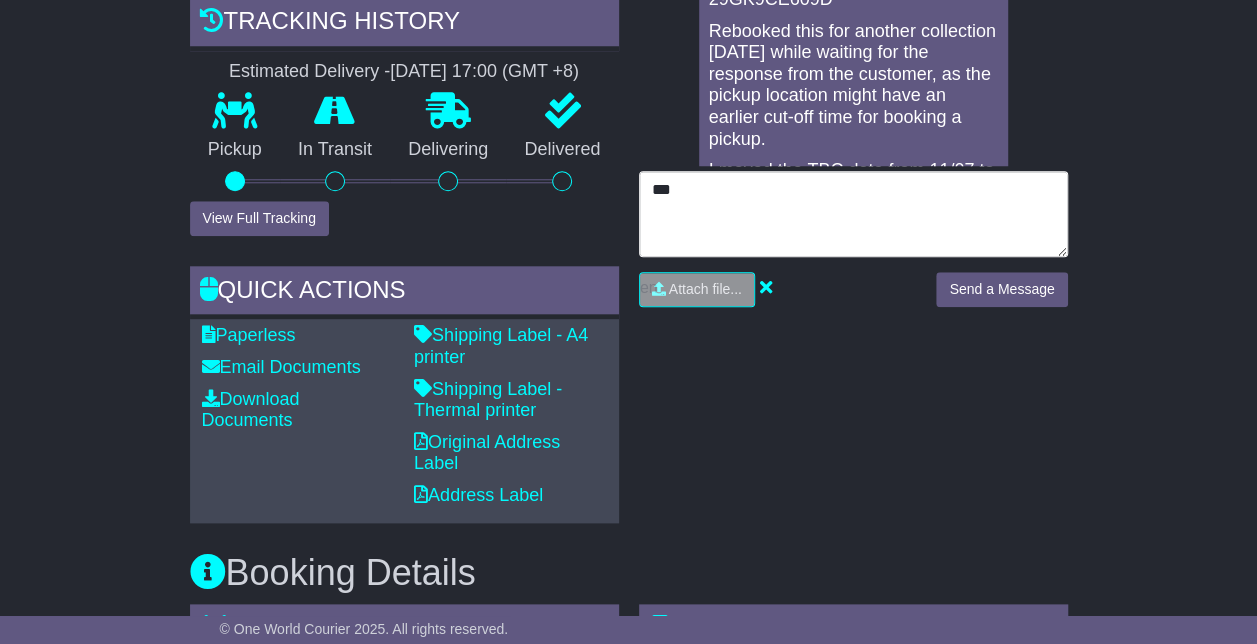 type on "*" 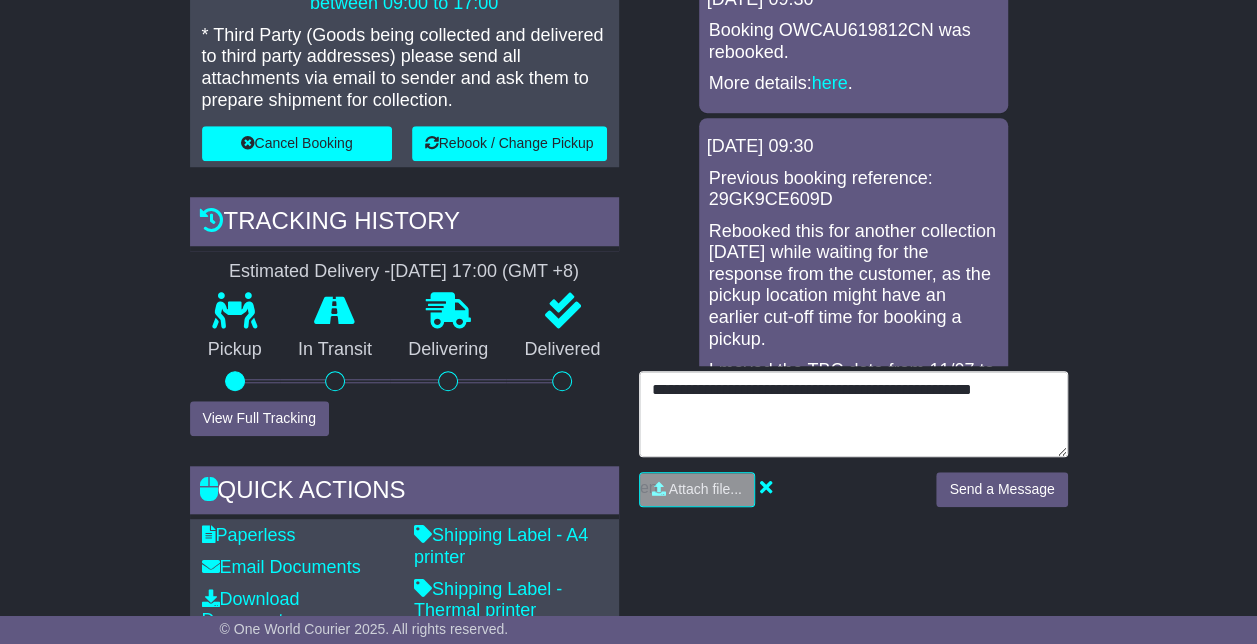 scroll, scrollTop: 800, scrollLeft: 0, axis: vertical 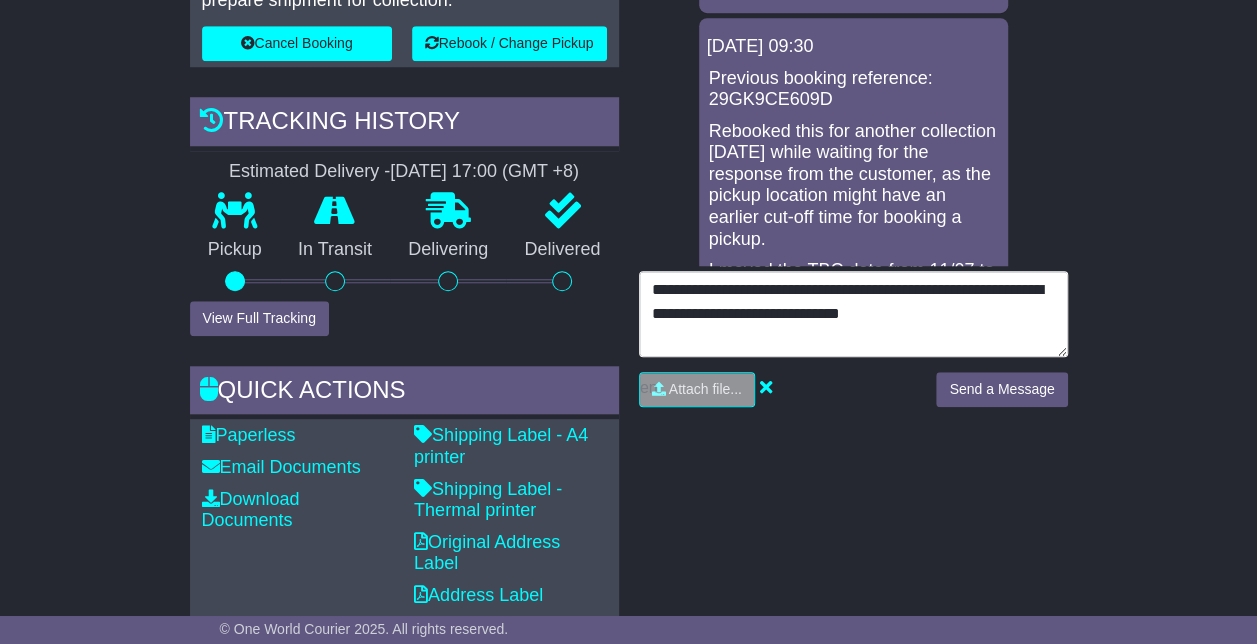 type on "**********" 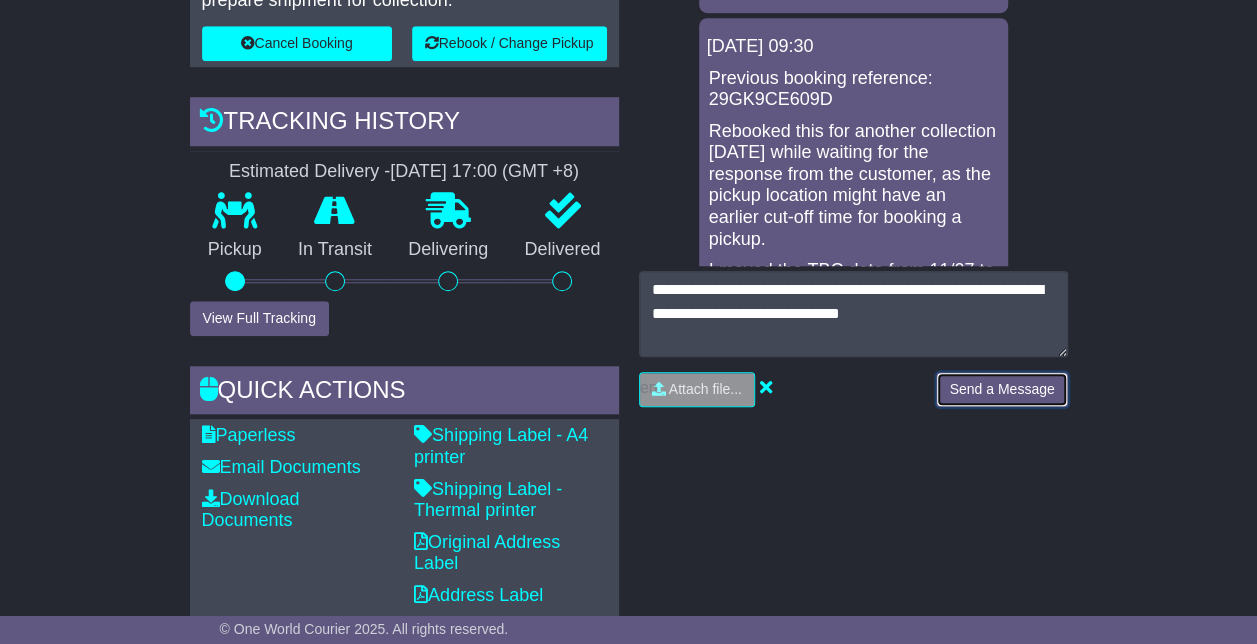 click on "Send a Message" at bounding box center (1001, 389) 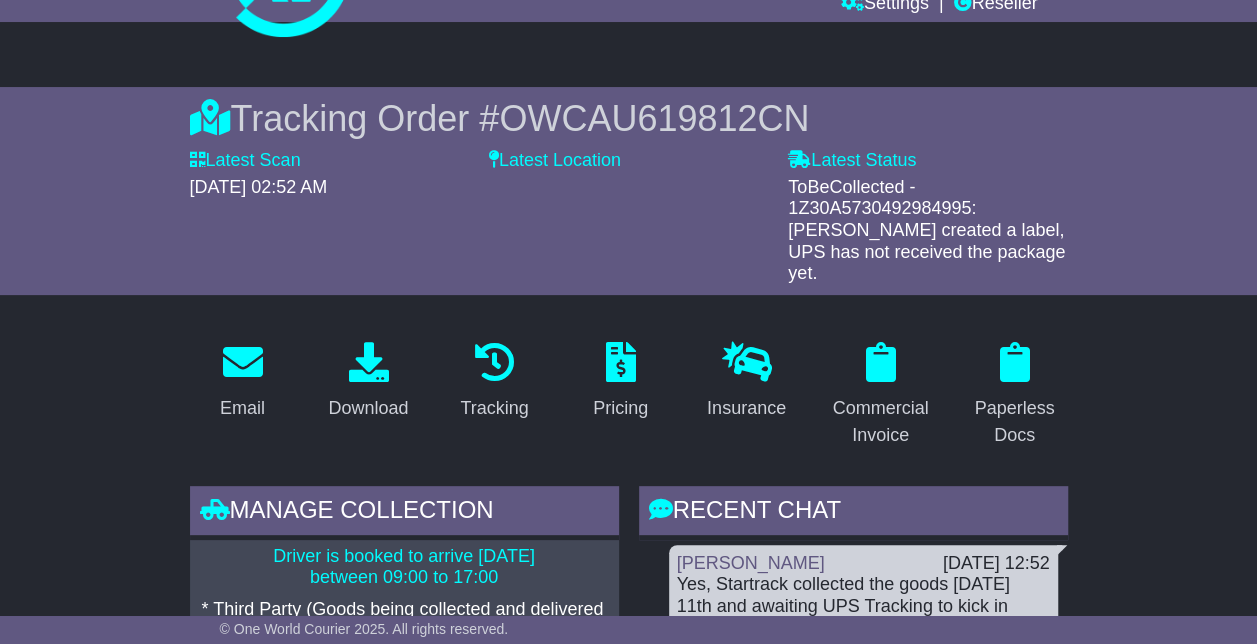 scroll, scrollTop: 0, scrollLeft: 0, axis: both 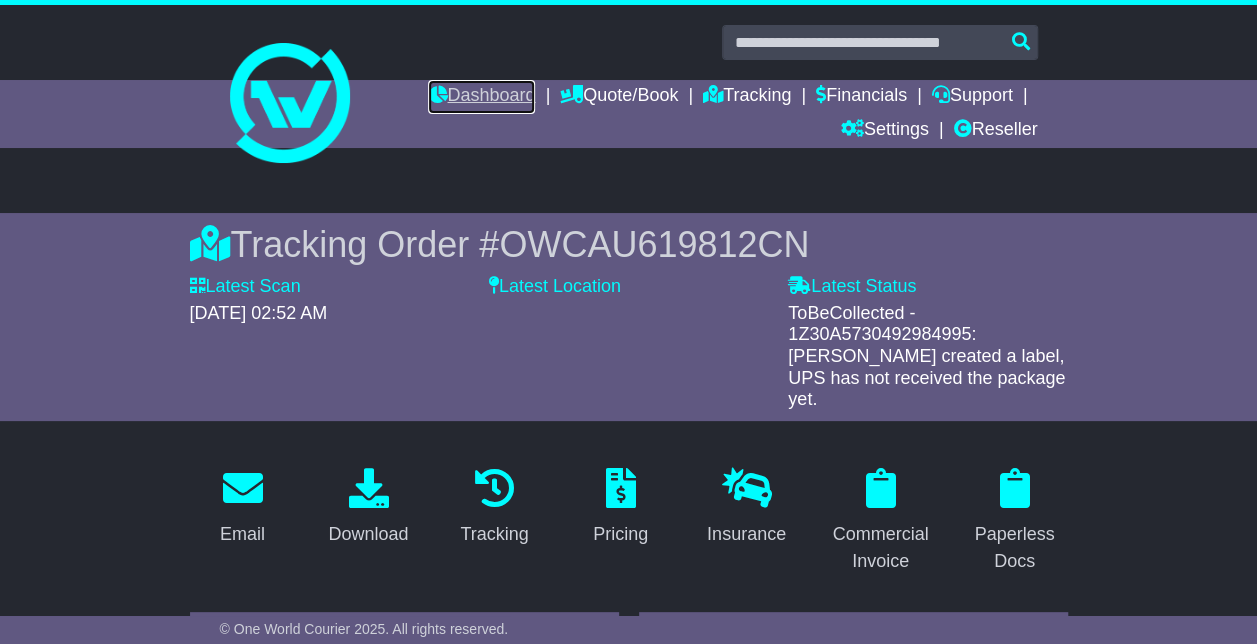 click on "Dashboard" at bounding box center [481, 97] 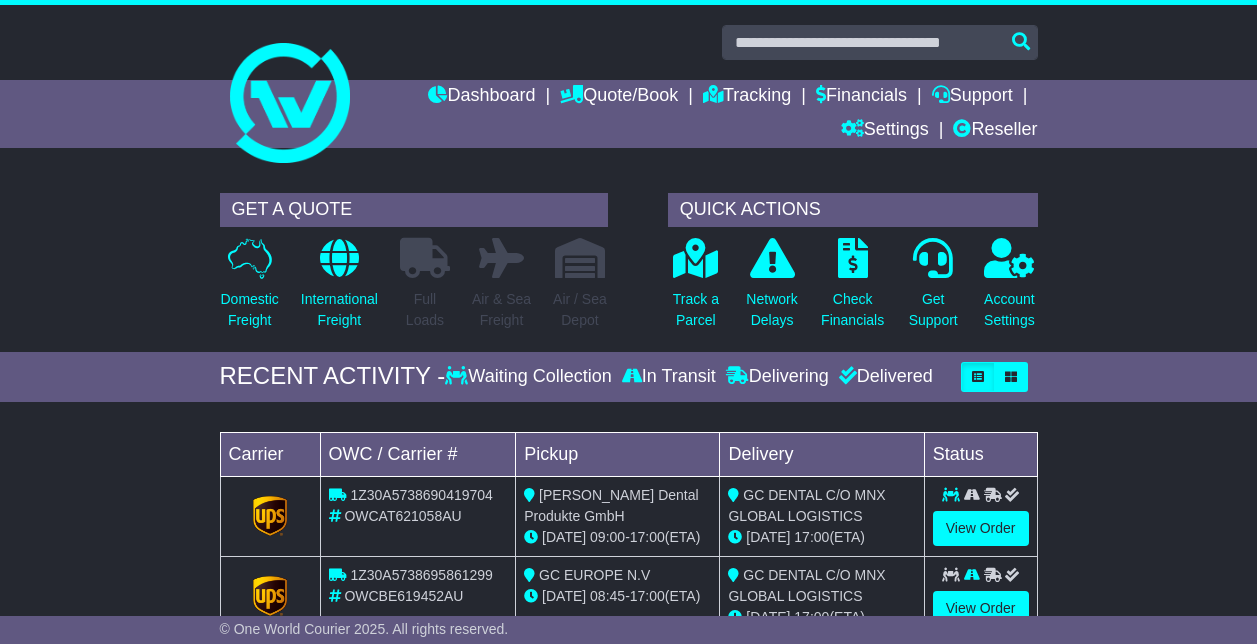scroll, scrollTop: 0, scrollLeft: 0, axis: both 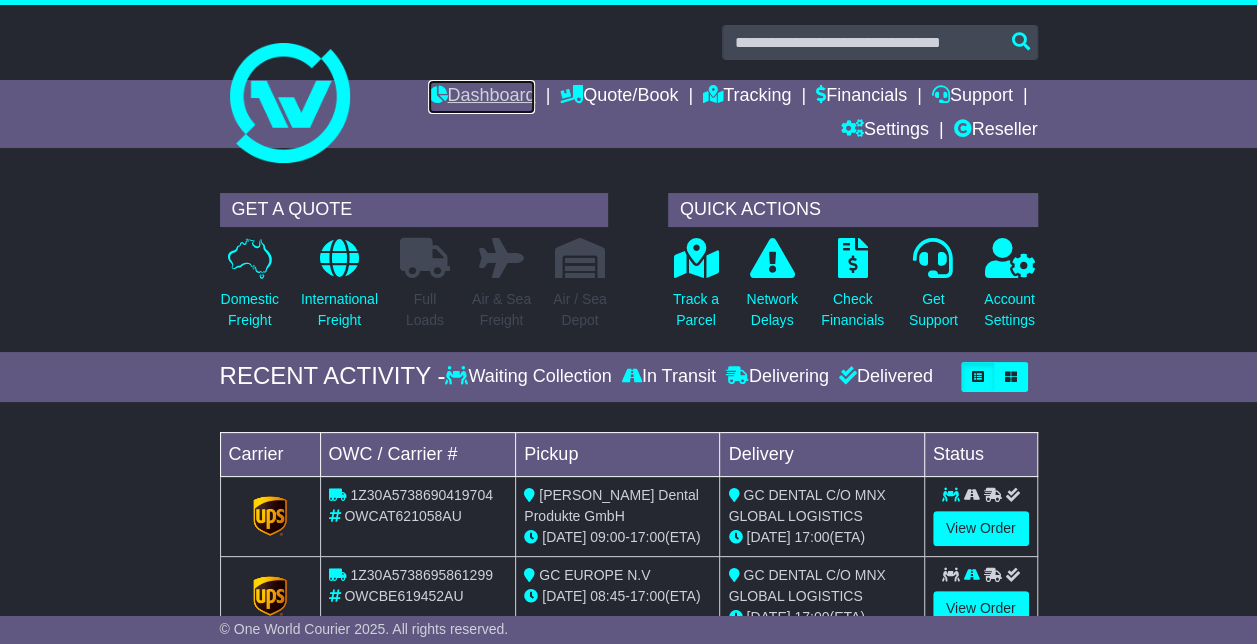 click on "Dashboard" at bounding box center (481, 97) 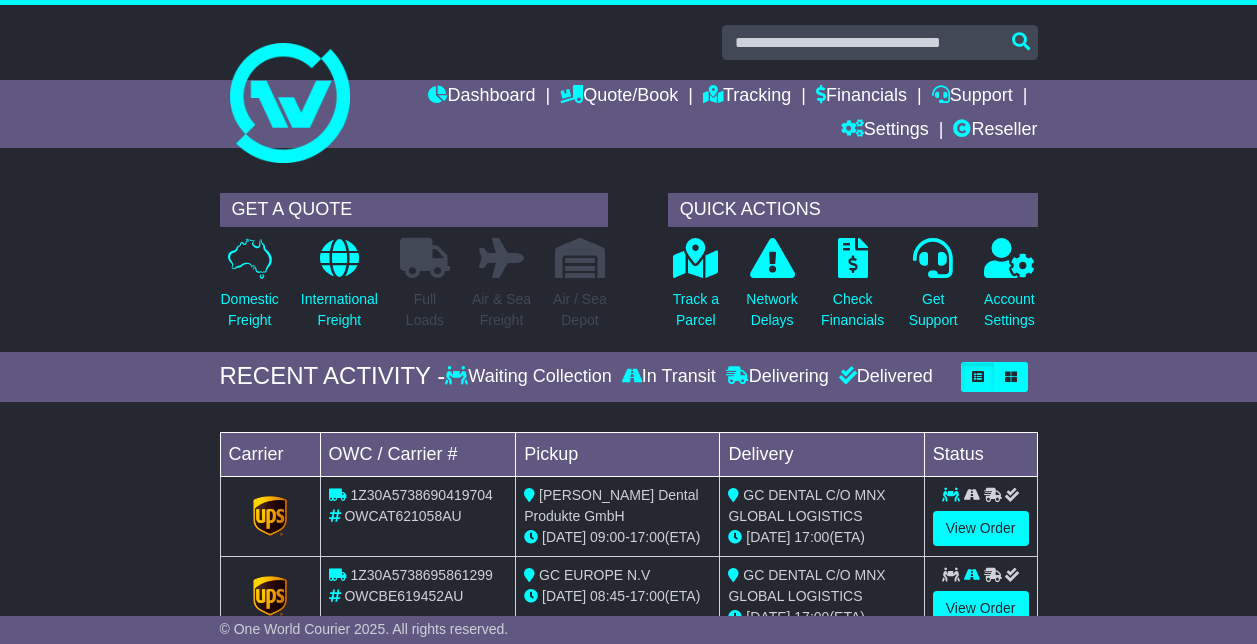 scroll, scrollTop: 0, scrollLeft: 0, axis: both 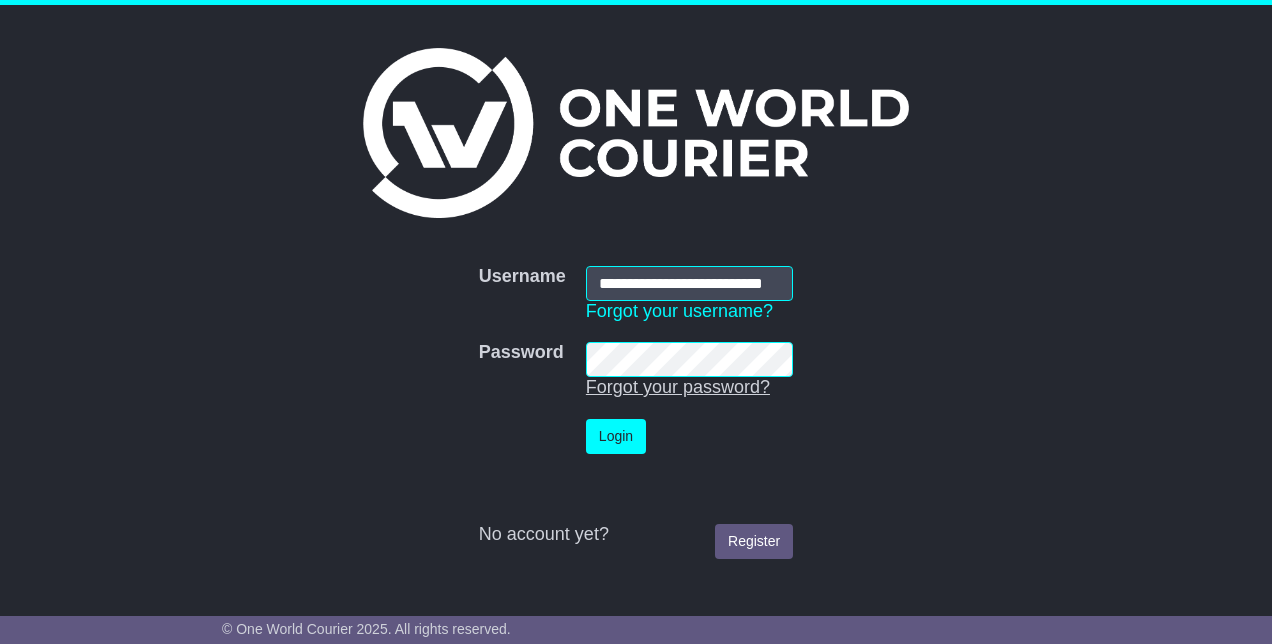 type on "**********" 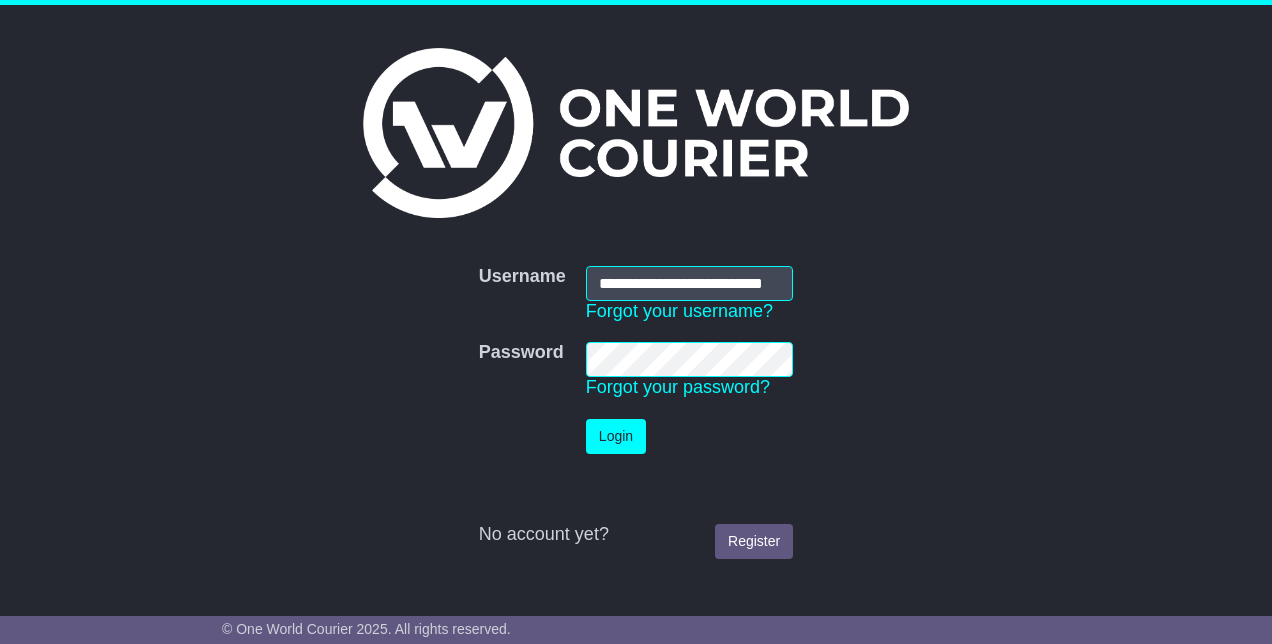 click on "**********" at bounding box center [636, 322] 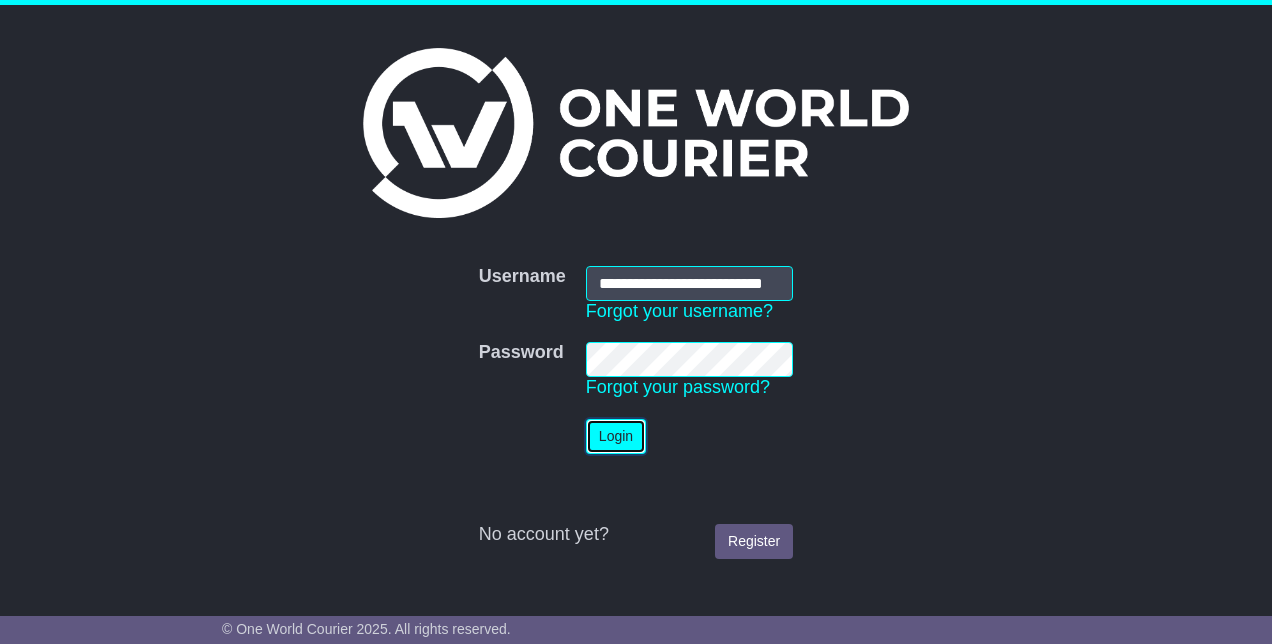 click on "Login" at bounding box center (616, 436) 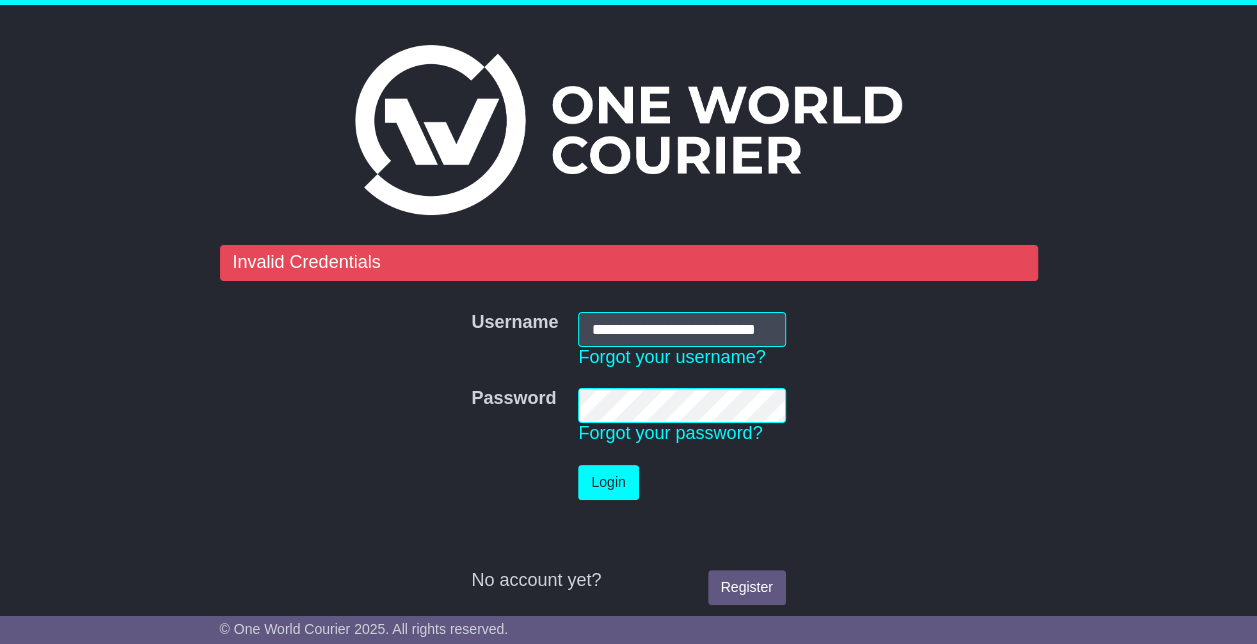 click on "**********" at bounding box center (629, 430) 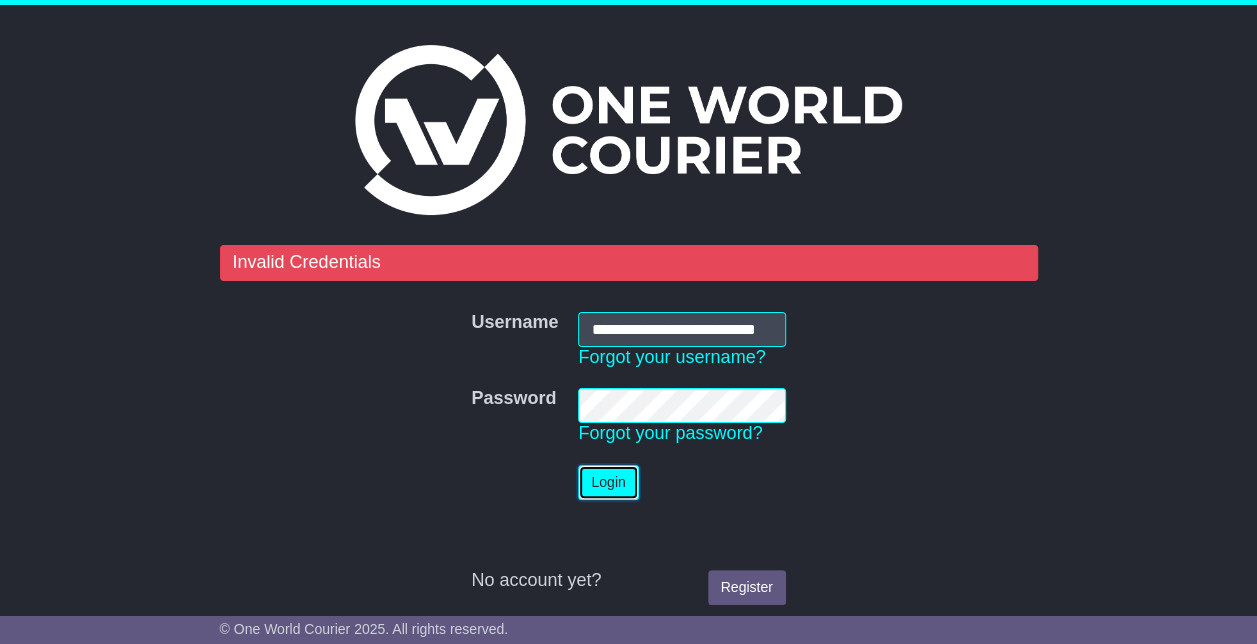 click on "Login" at bounding box center [608, 482] 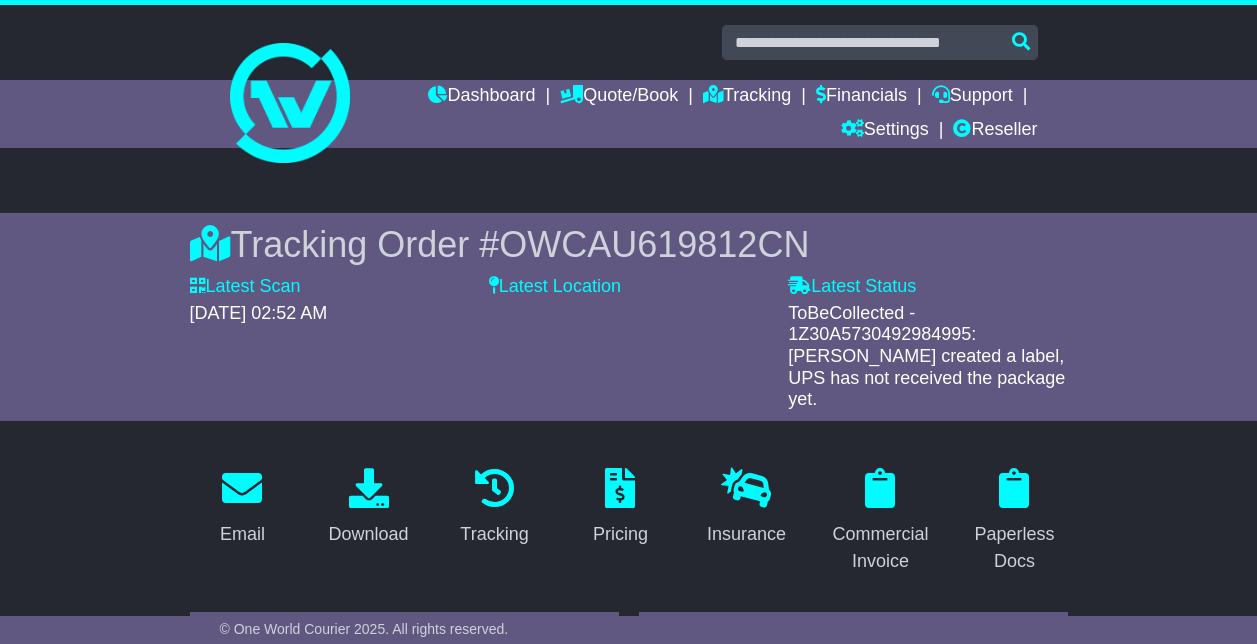 scroll, scrollTop: 0, scrollLeft: 0, axis: both 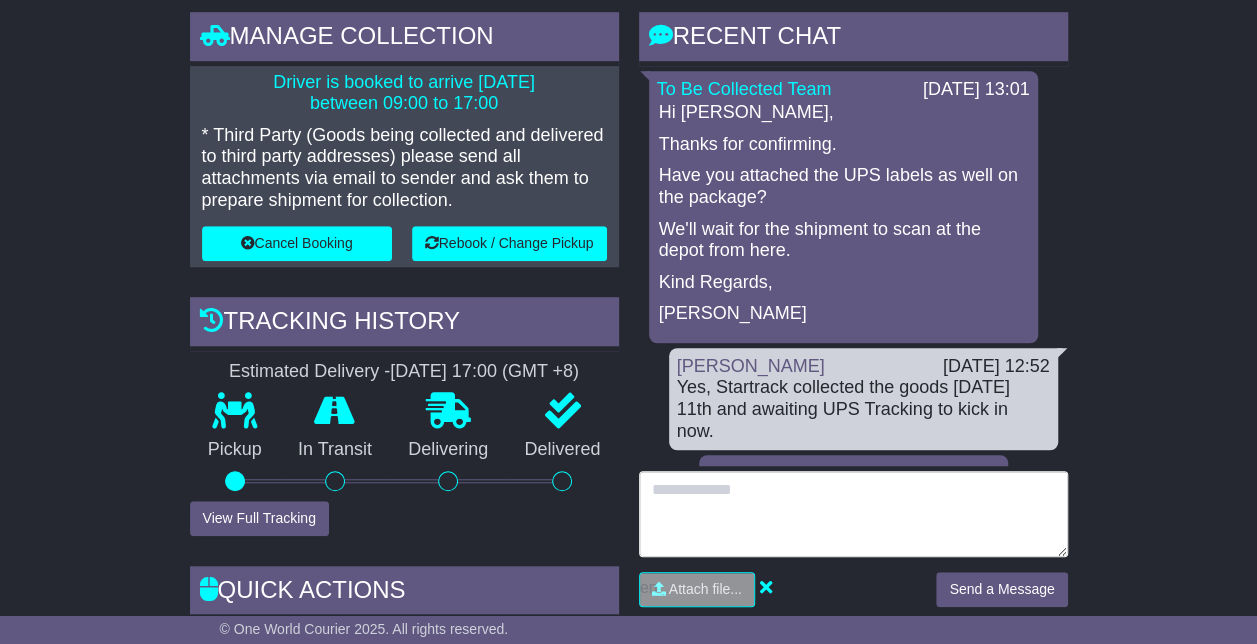 click at bounding box center [853, 514] 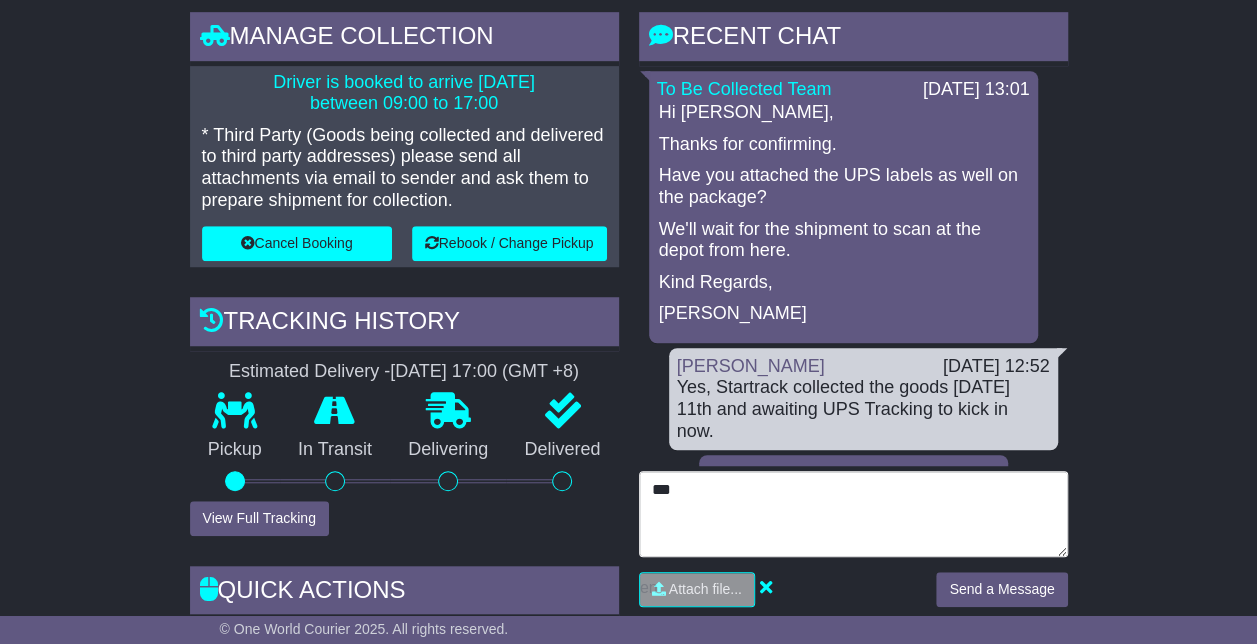 type on "*" 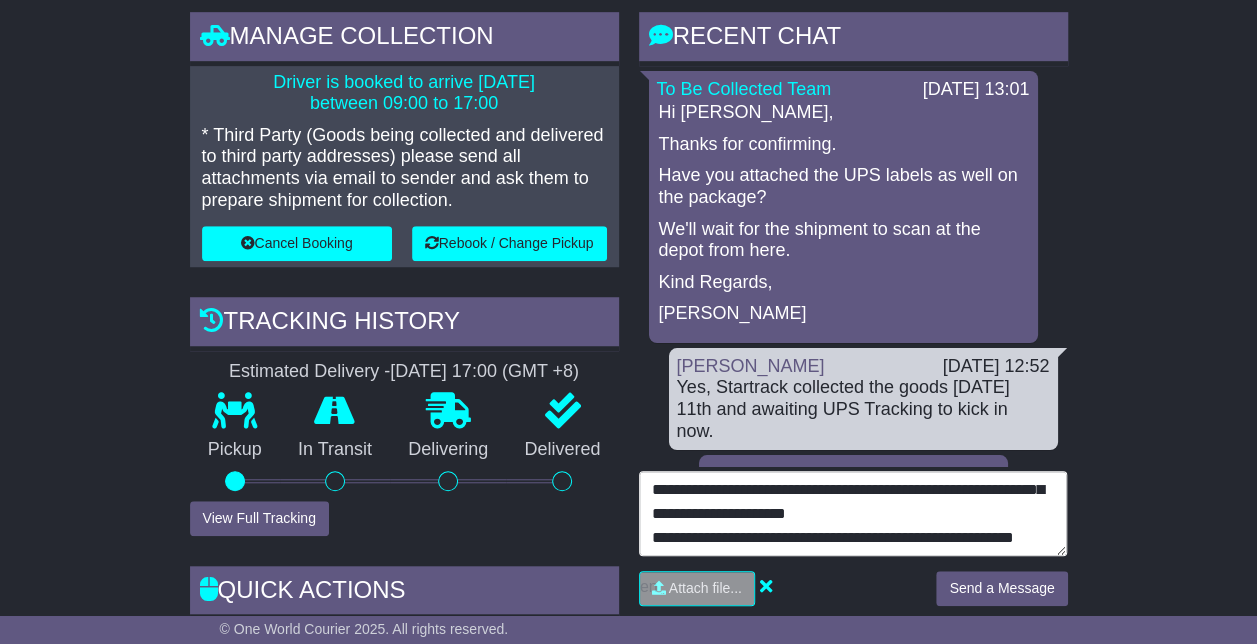 scroll, scrollTop: 64, scrollLeft: 0, axis: vertical 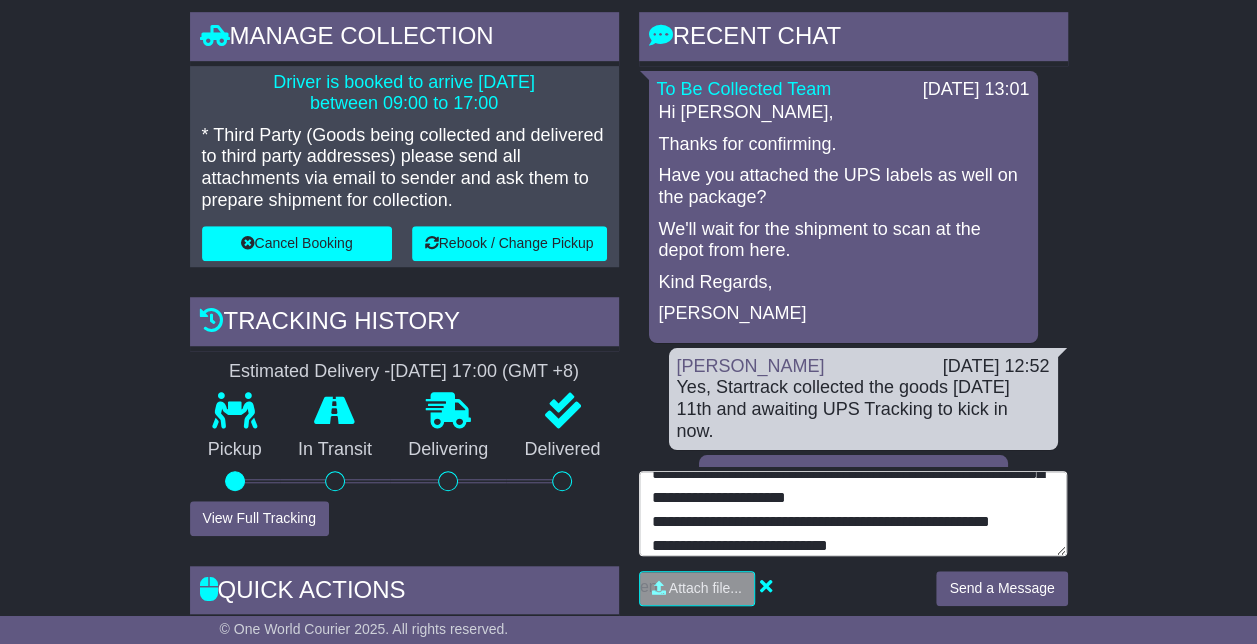 type on "**********" 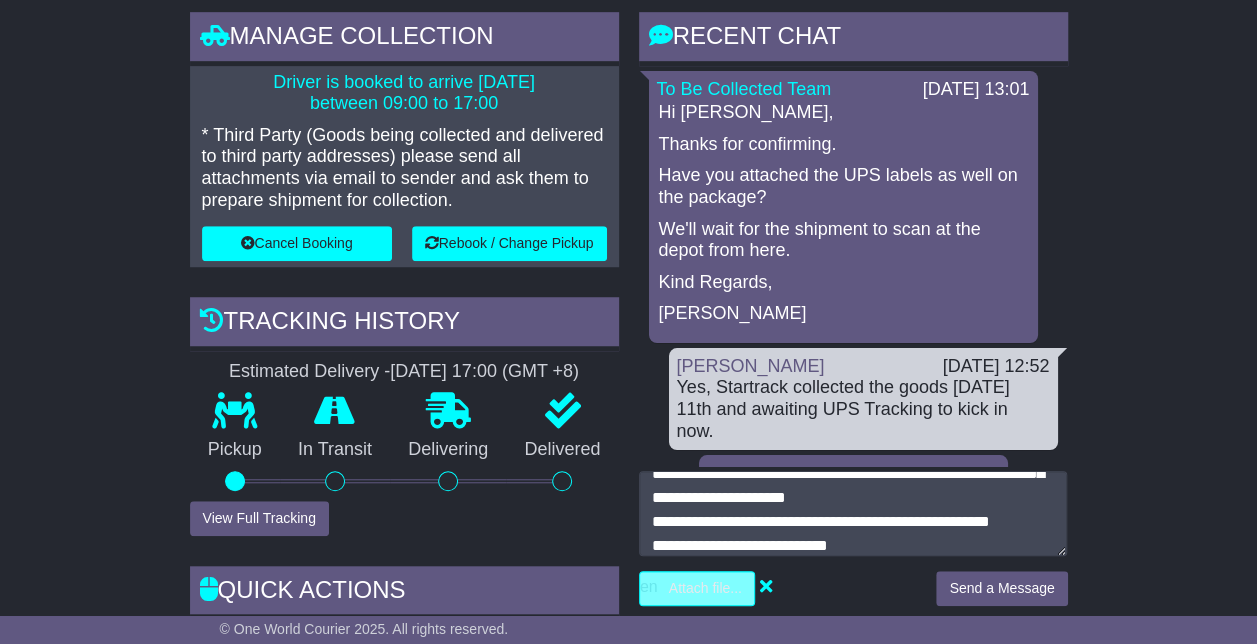 click at bounding box center (602, 588) 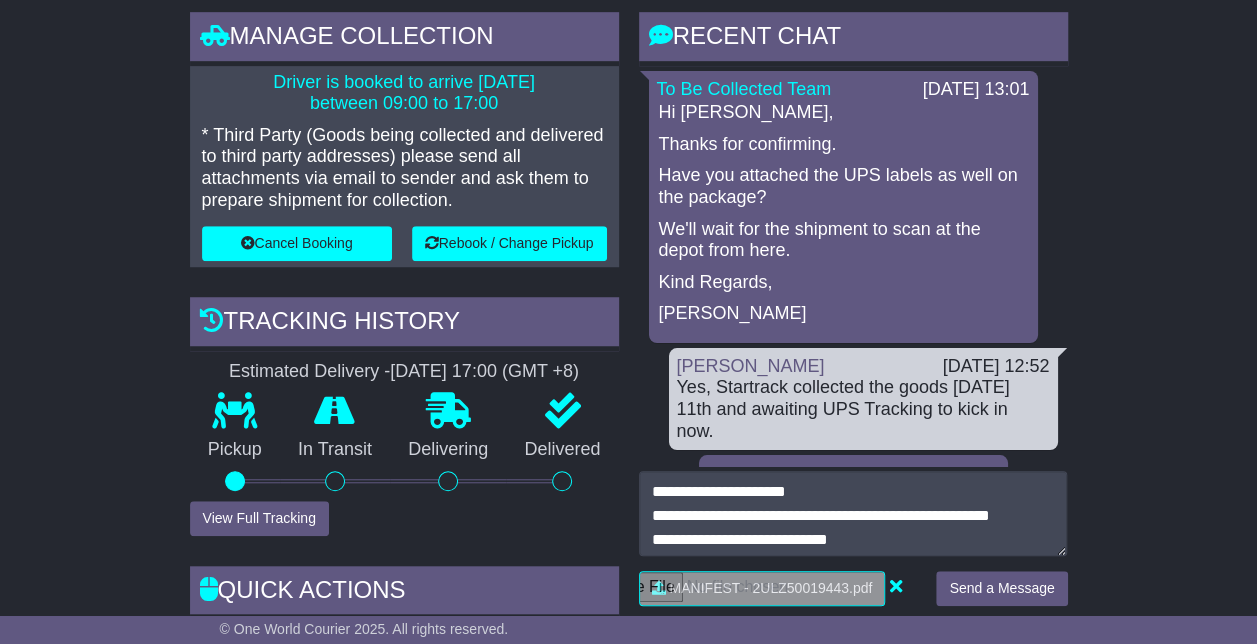 scroll, scrollTop: 72, scrollLeft: 0, axis: vertical 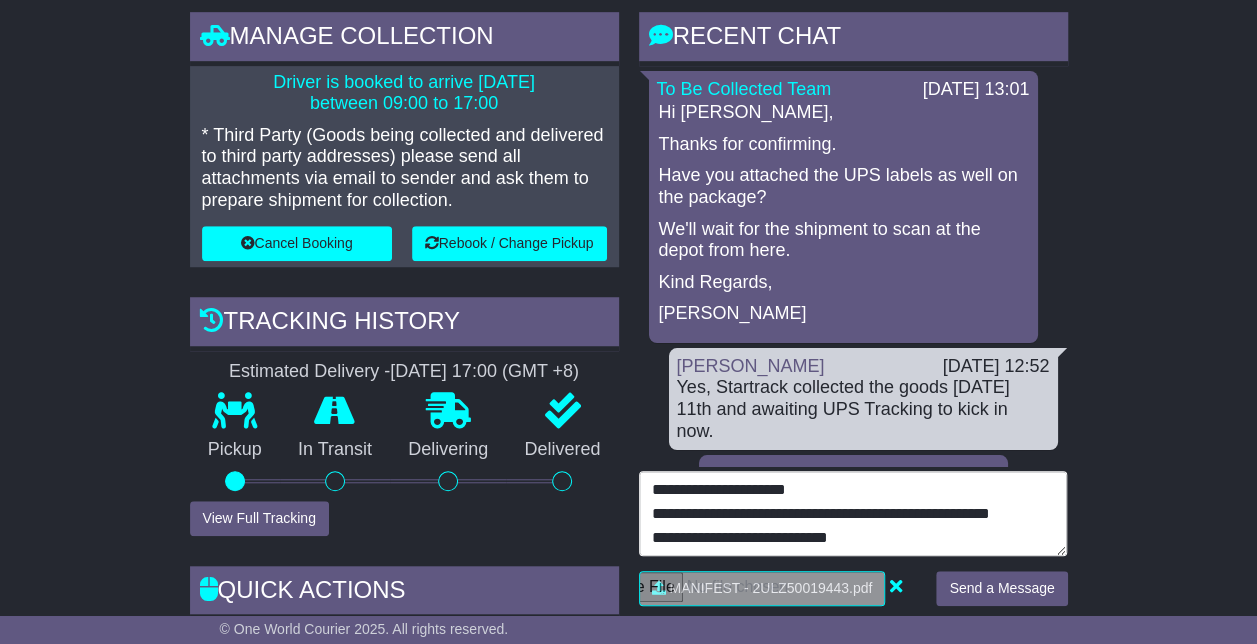 drag, startPoint x: 738, startPoint y: 514, endPoint x: 764, endPoint y: 609, distance: 98.49365 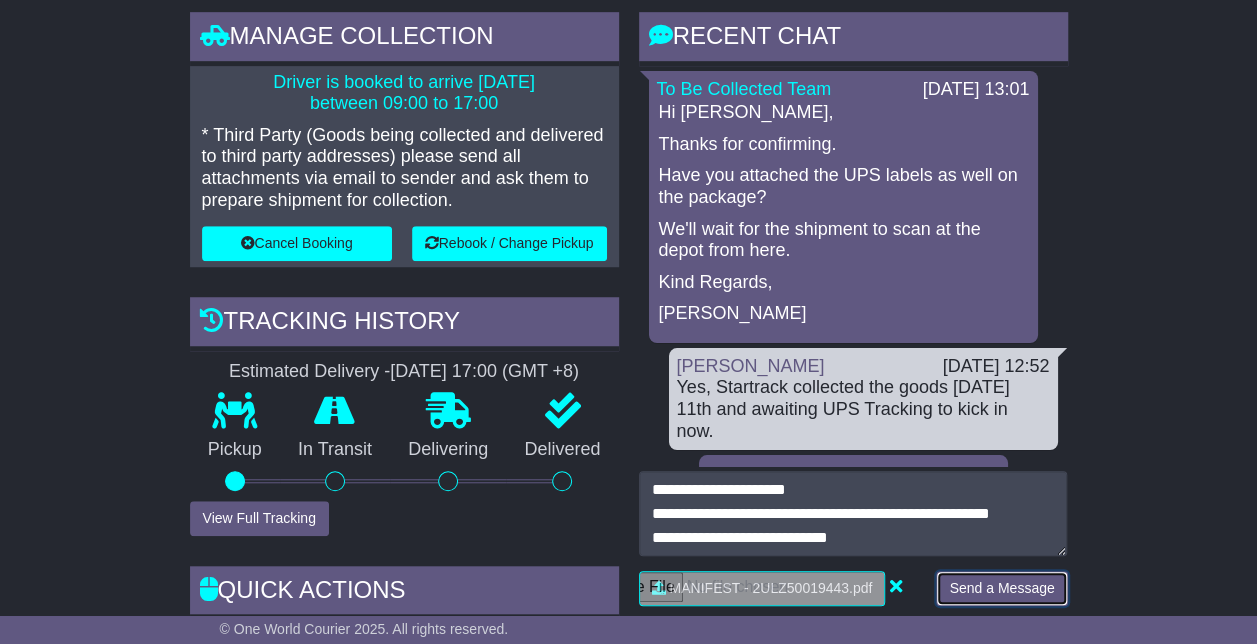 click on "Send a Message" at bounding box center [1001, 588] 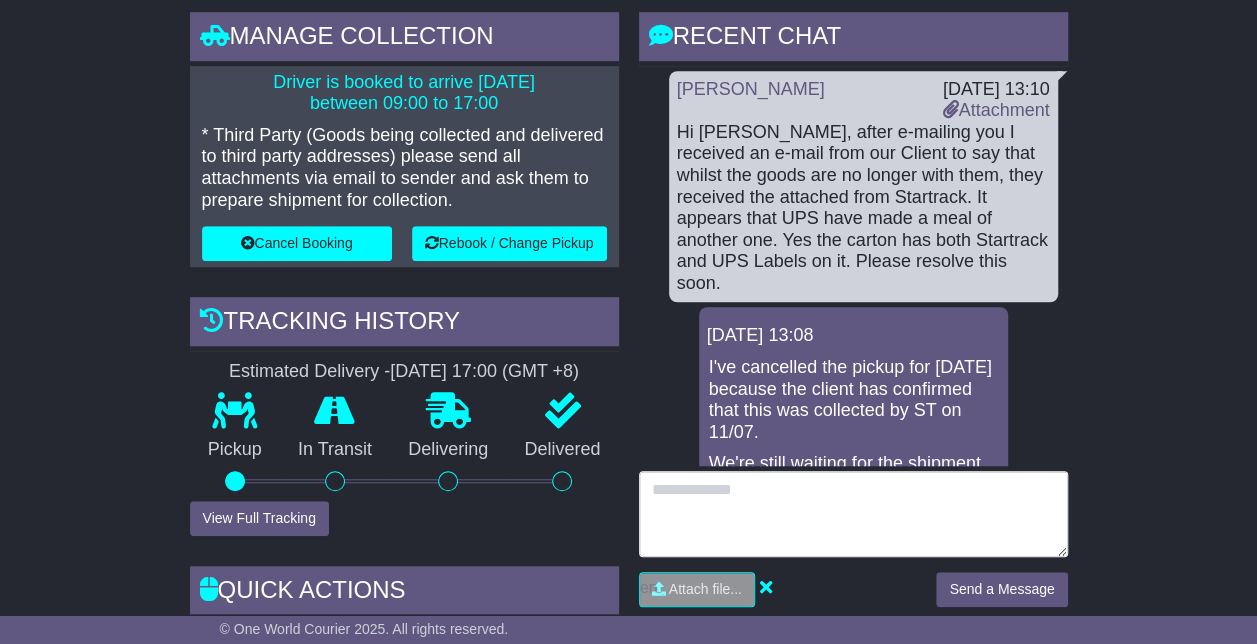 click at bounding box center (853, 514) 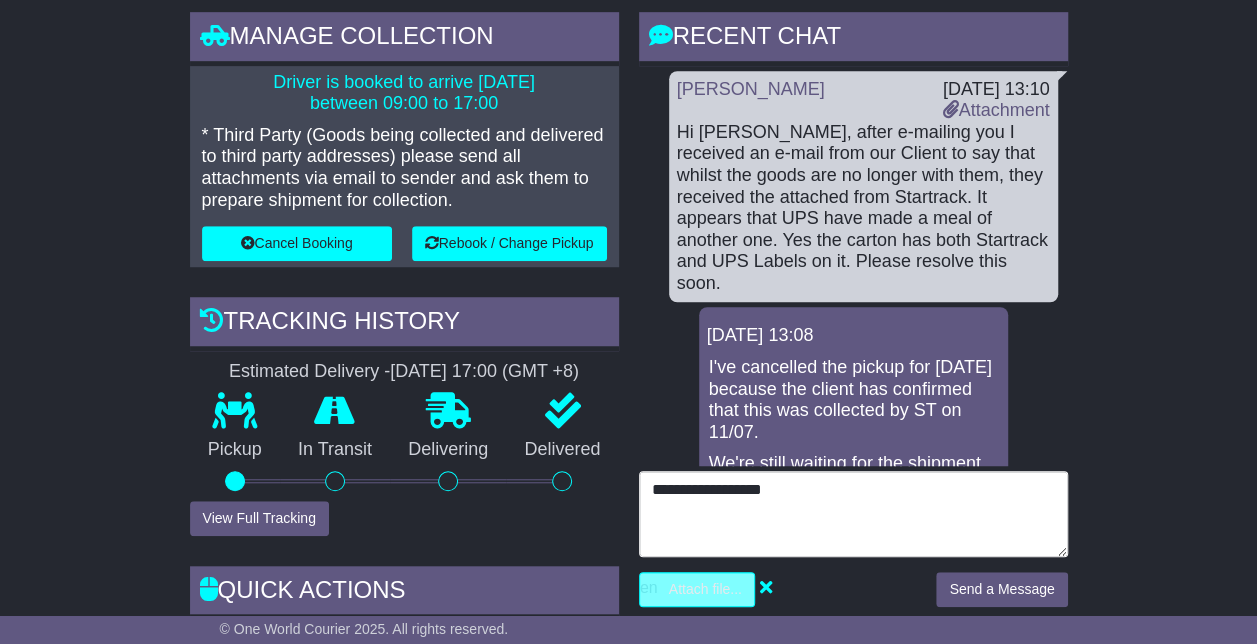 type on "**********" 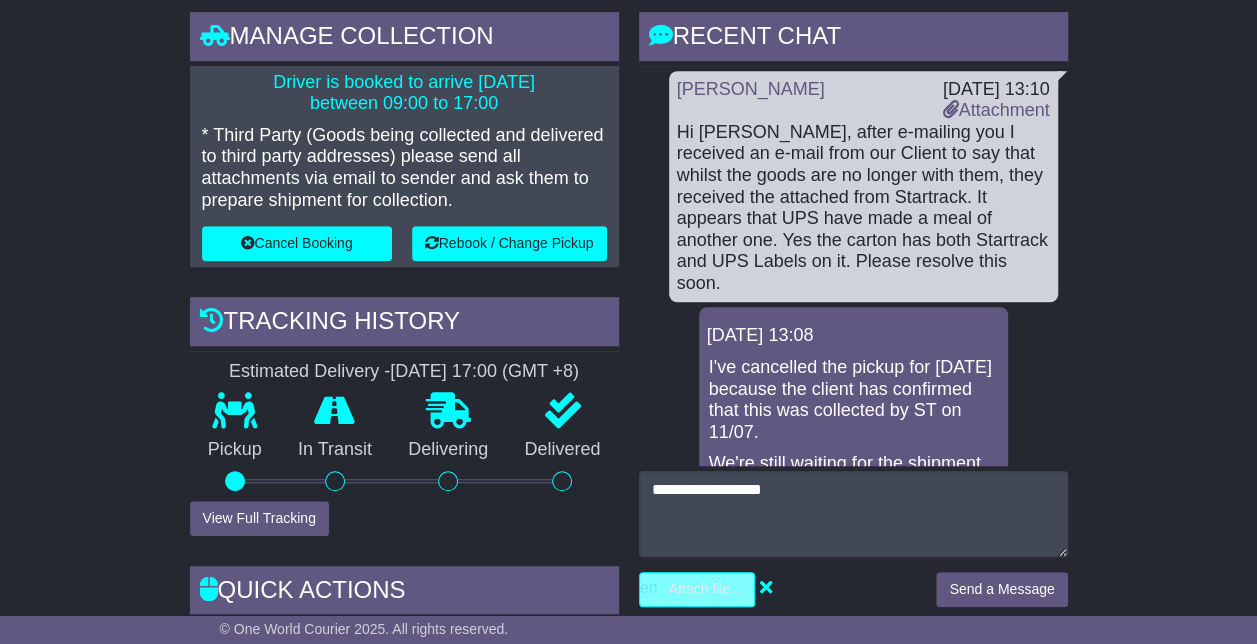 click at bounding box center (602, 589) 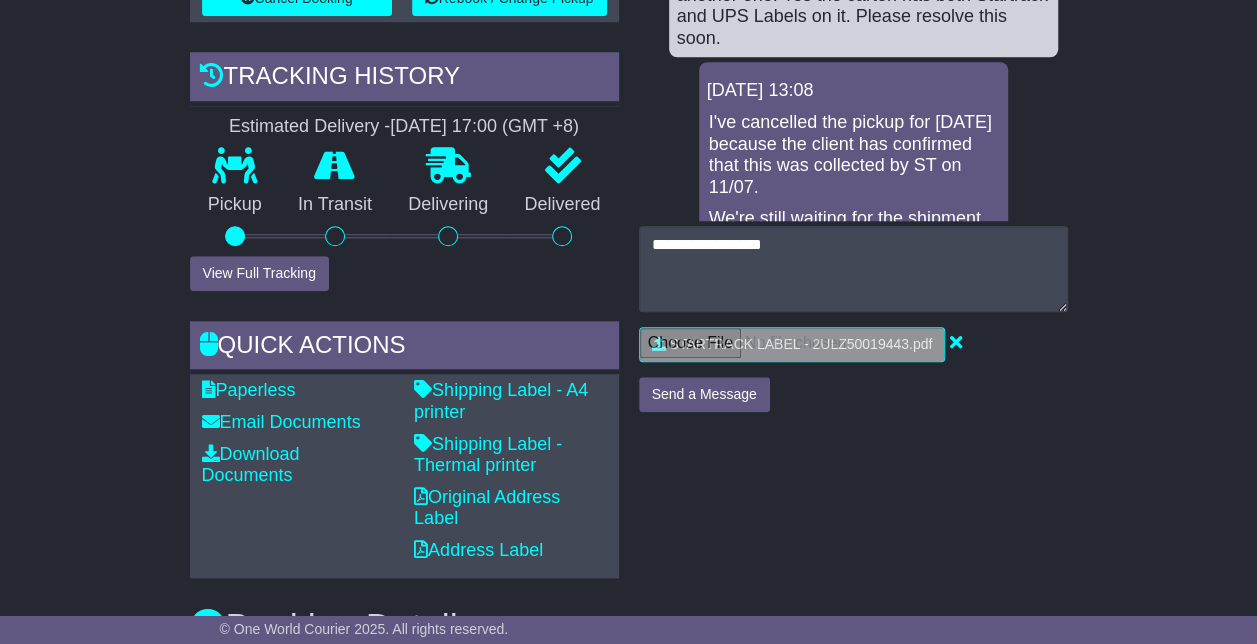 scroll, scrollTop: 900, scrollLeft: 0, axis: vertical 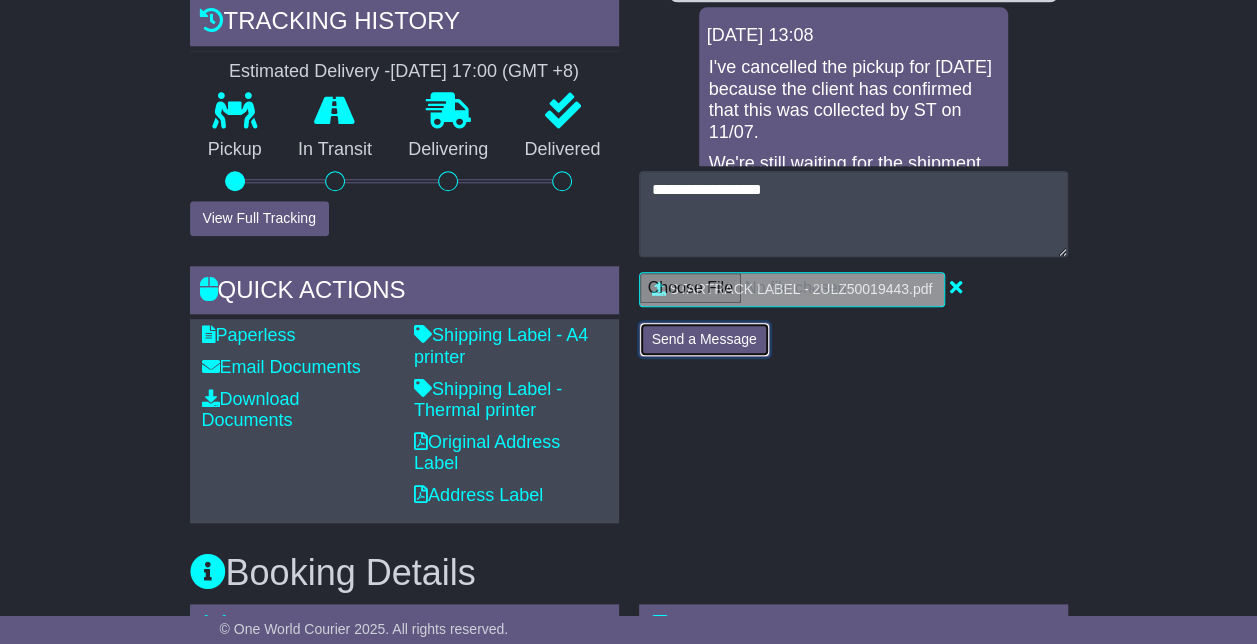 click on "Send a Message" at bounding box center [704, 339] 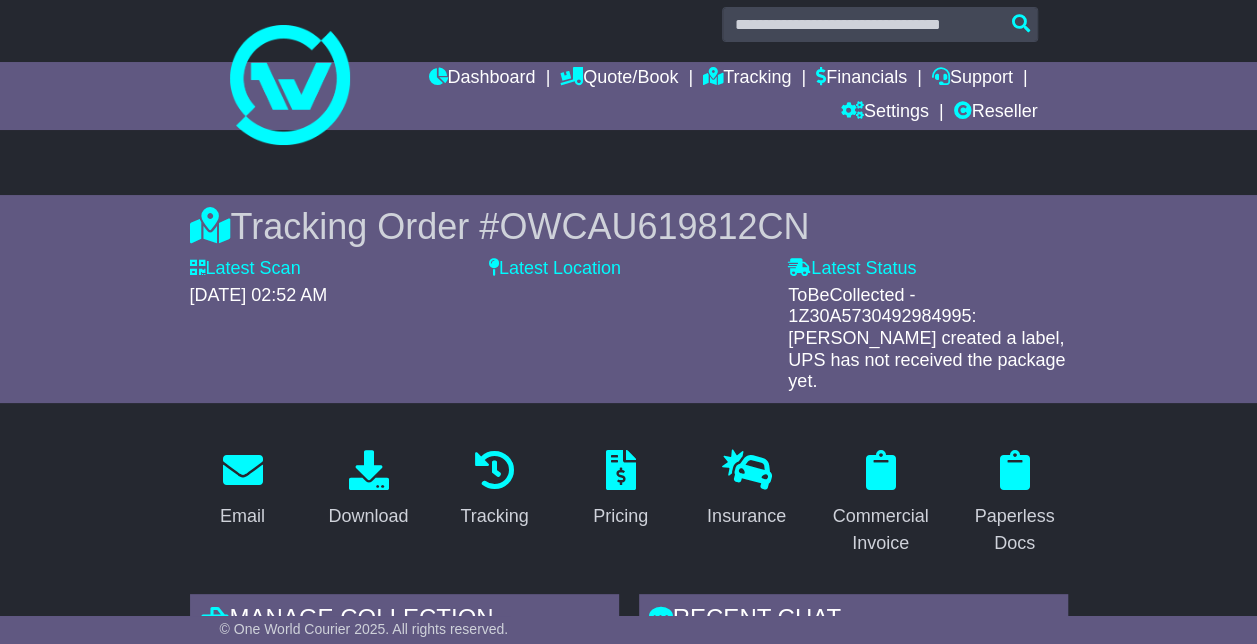 scroll, scrollTop: 0, scrollLeft: 0, axis: both 